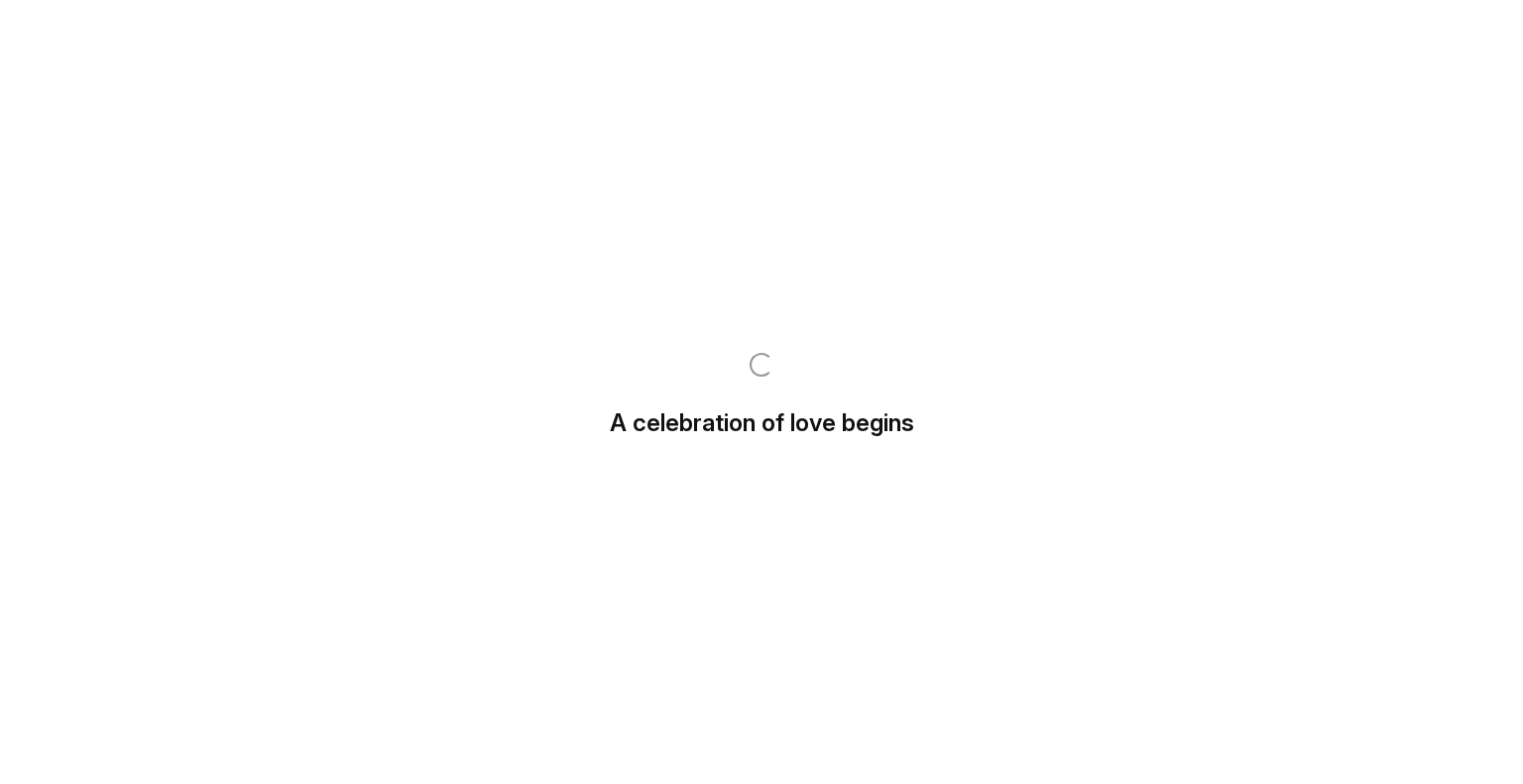 scroll, scrollTop: 0, scrollLeft: 0, axis: both 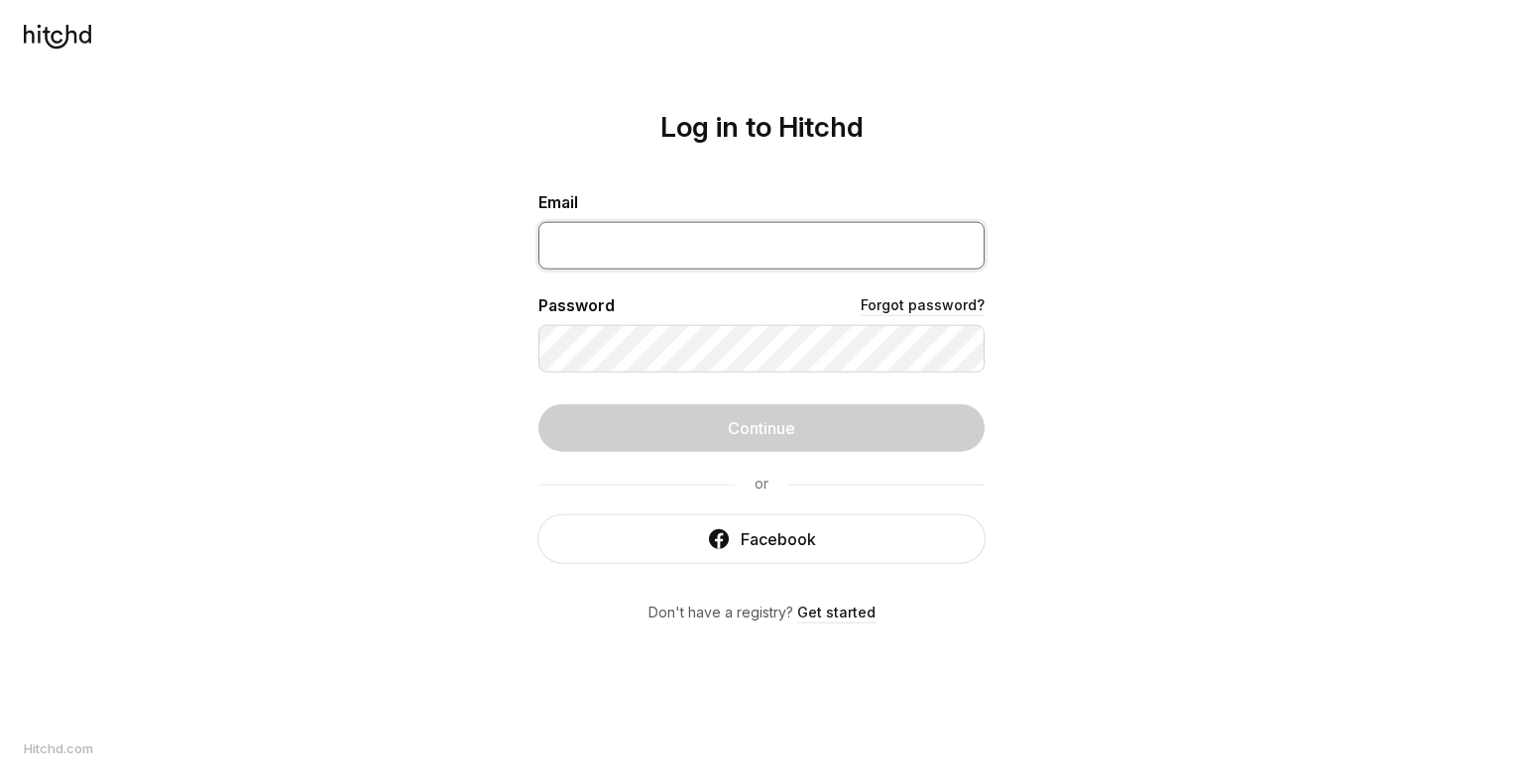 click at bounding box center (762, 245) 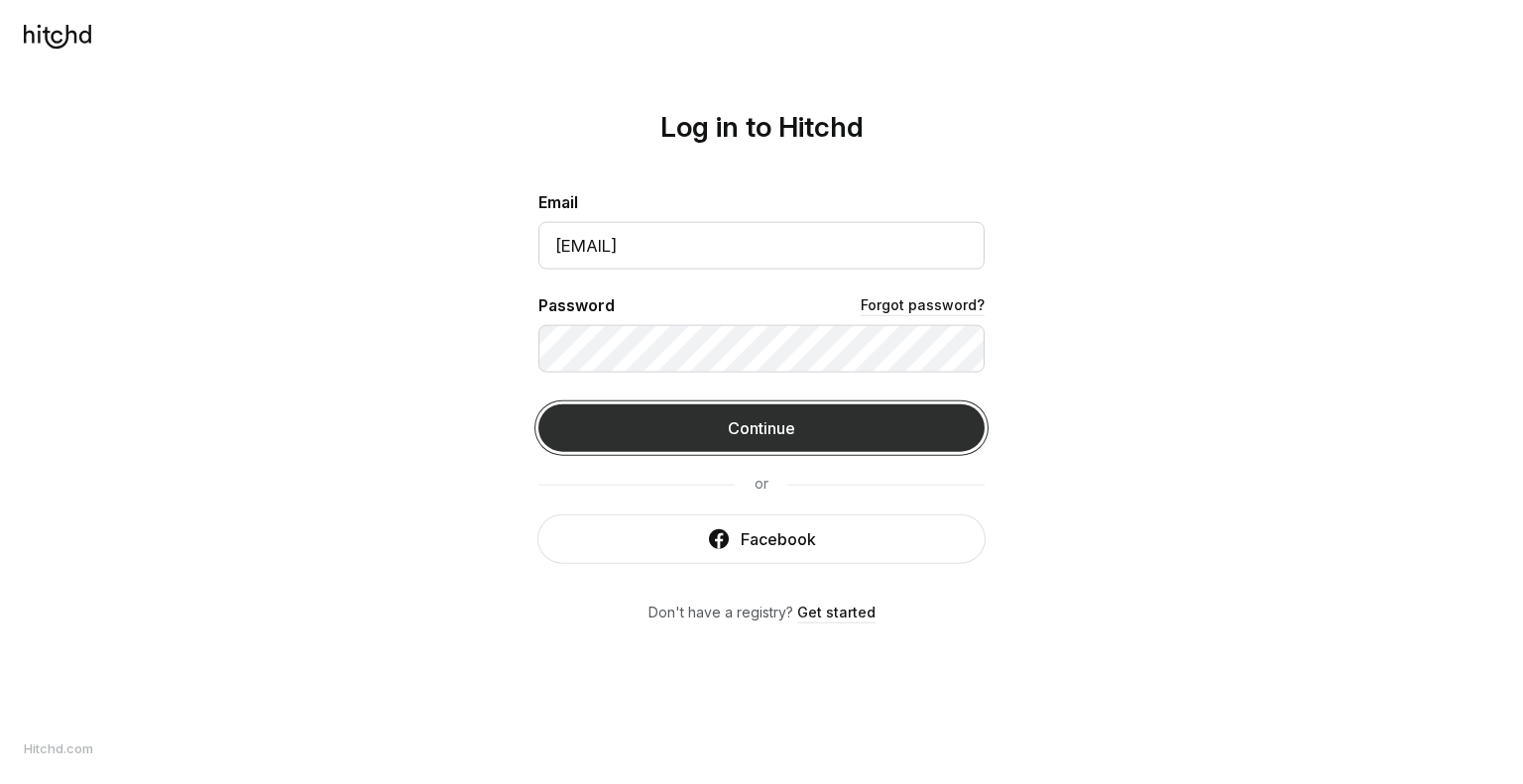 click on "Continue" at bounding box center (762, 427) 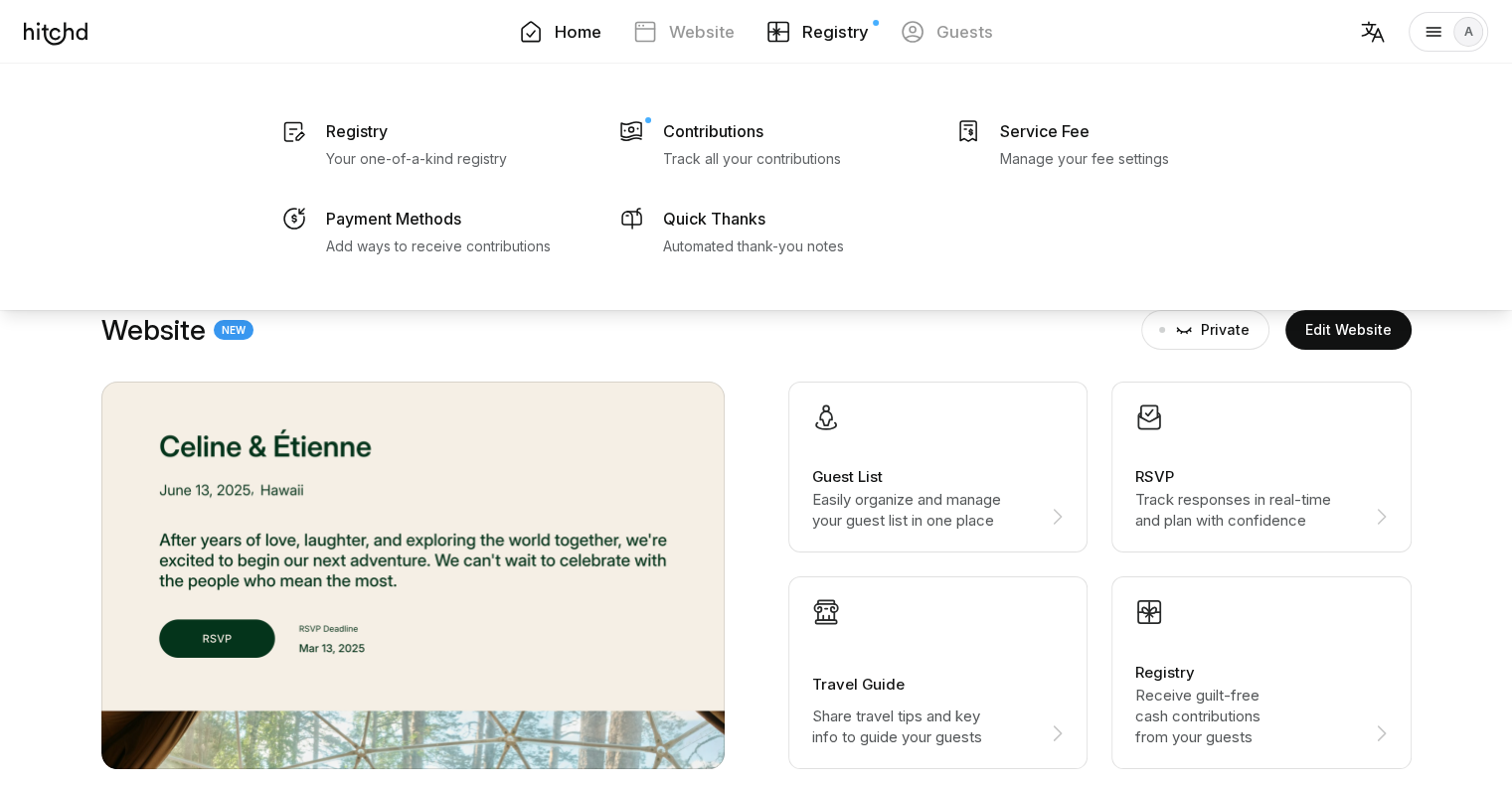 click on "Registry" at bounding box center (817, 32) 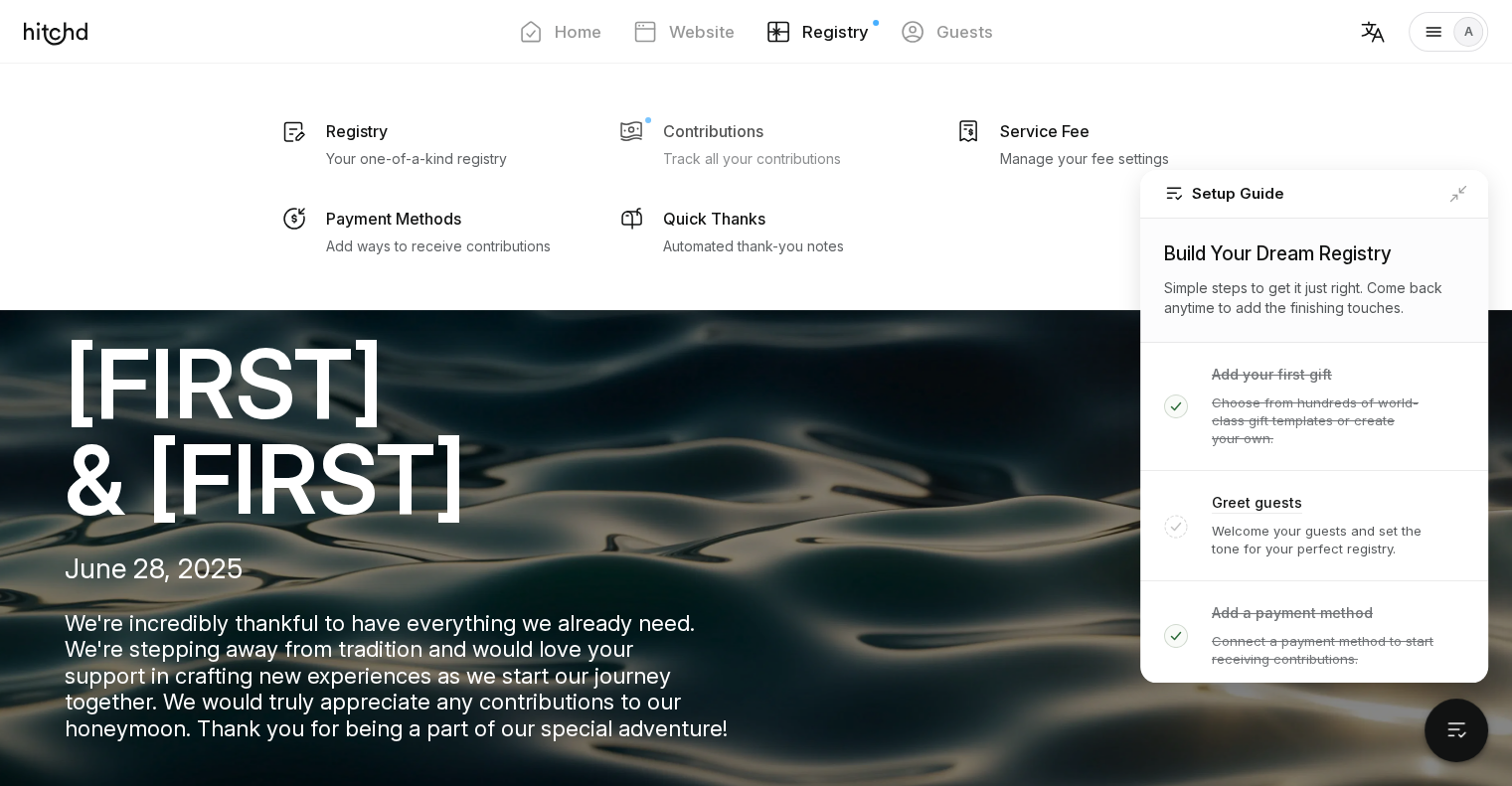 click on "Track all your contributions" at bounding box center (417, 159) 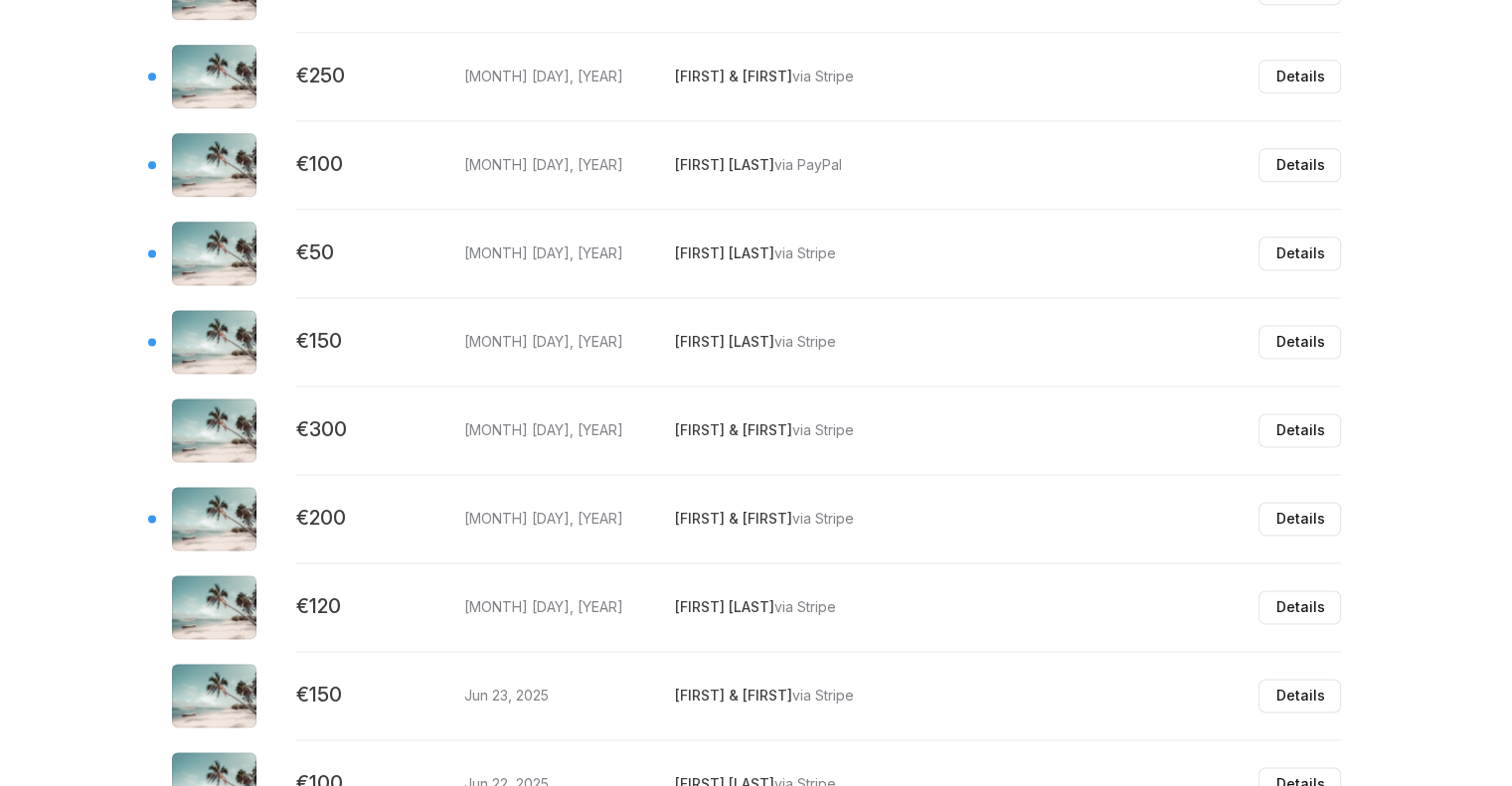 scroll, scrollTop: 2967, scrollLeft: 0, axis: vertical 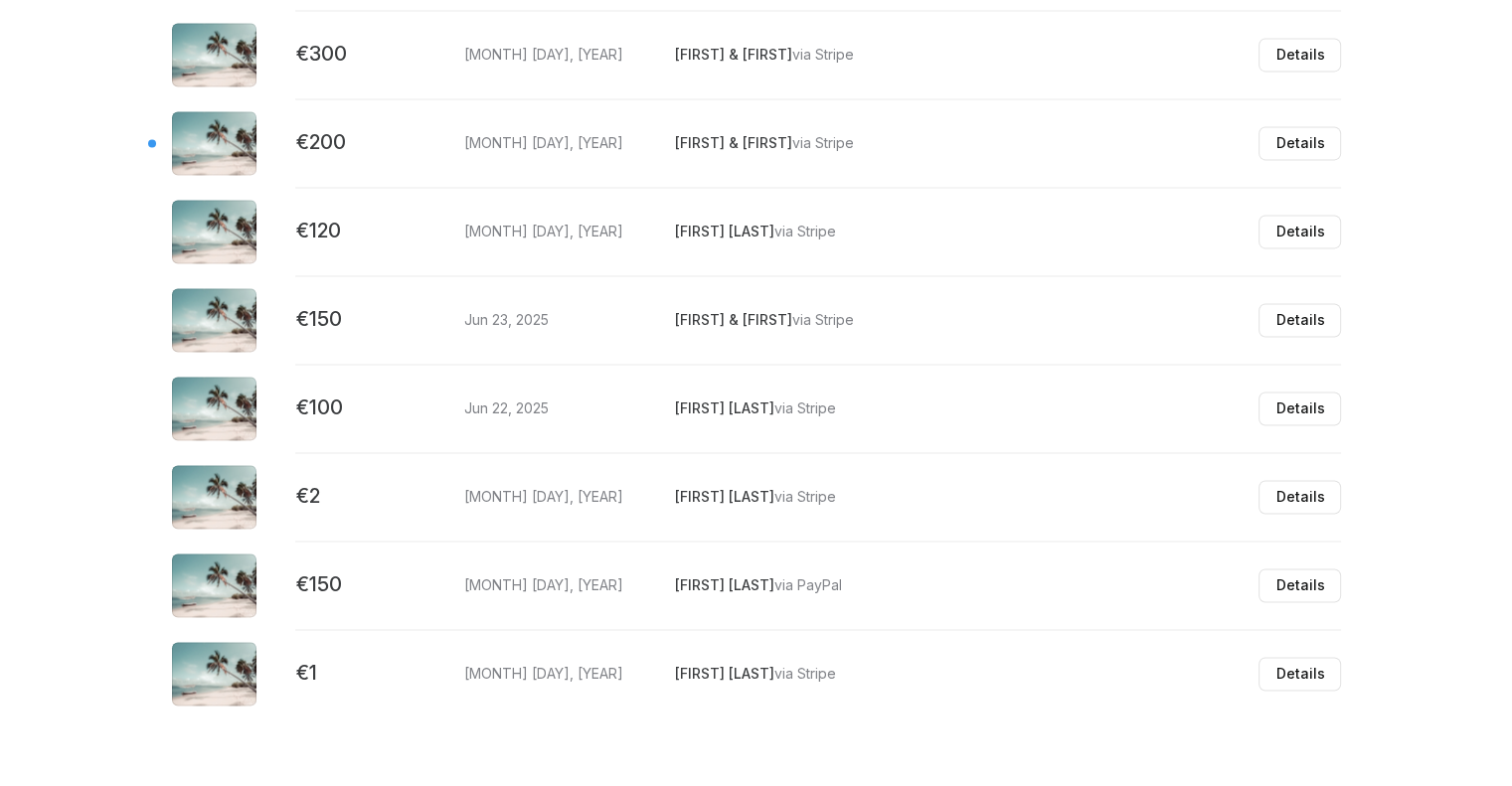 click on "Payouts  from  card payments
Pending
[CURRENCY][AMOUNT]
This amount will be automatically sent to your nominated bank account in 5-7 business days.
Update Bank
Recently completed
Status
Amount
Sent
Estimated
pending
[CURRENCY][AMOUNT]
[MONTH] [DAY]
[CURRENCY][AMOUNT] [CURRENCY][AMOUNT] Received" at bounding box center (756, -829) 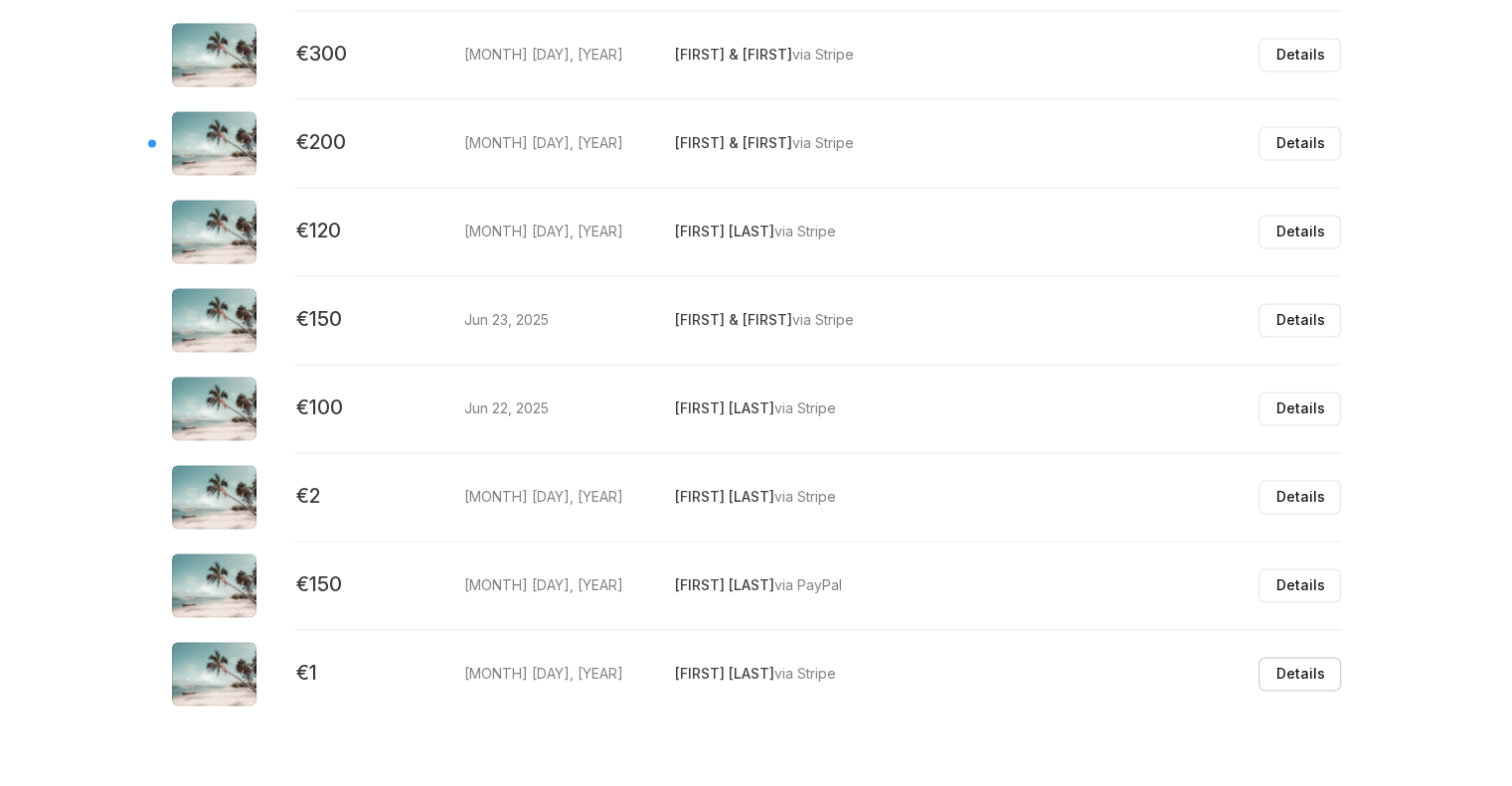 click on "Details" at bounding box center [1299, 674] 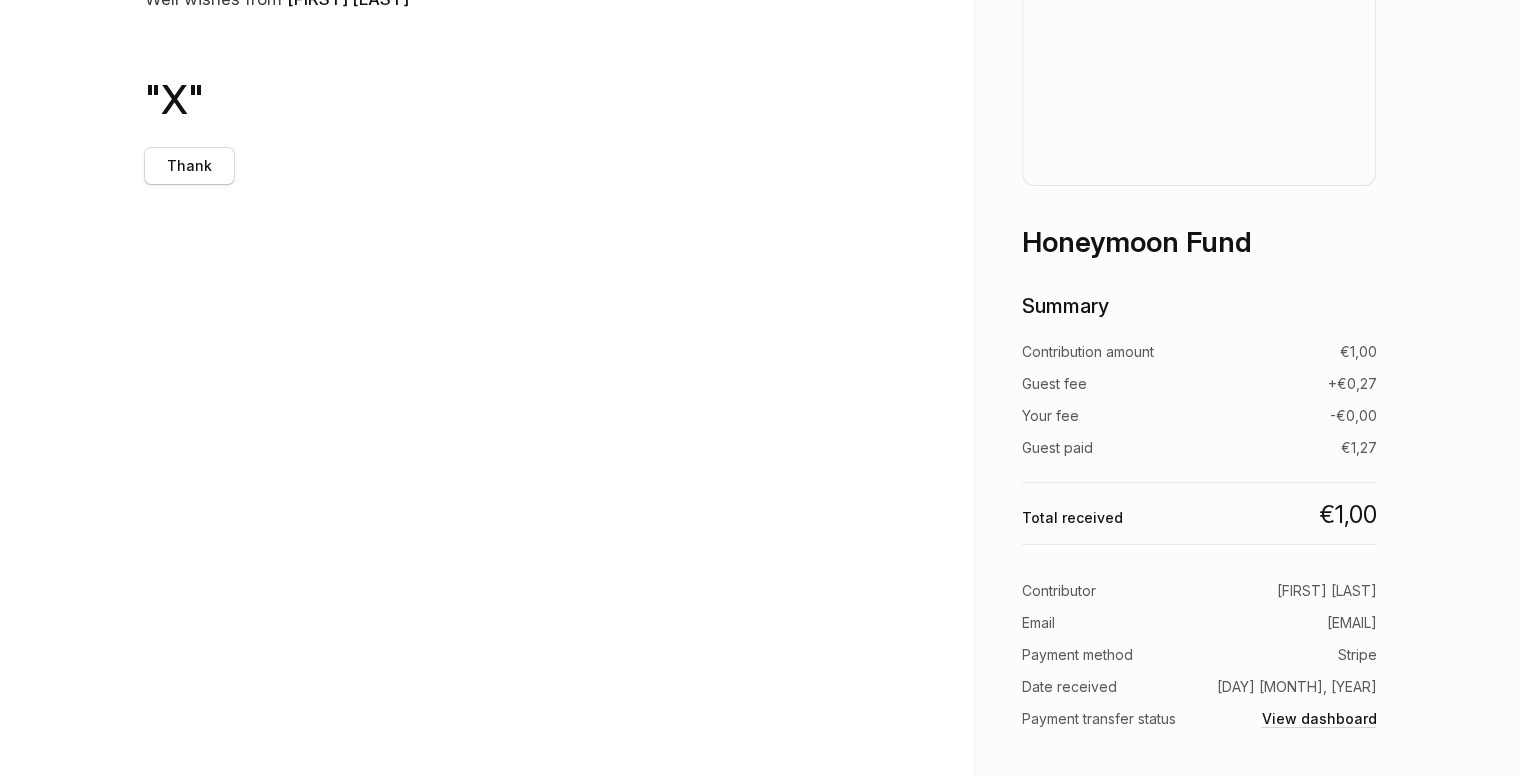 scroll, scrollTop: 221, scrollLeft: 0, axis: vertical 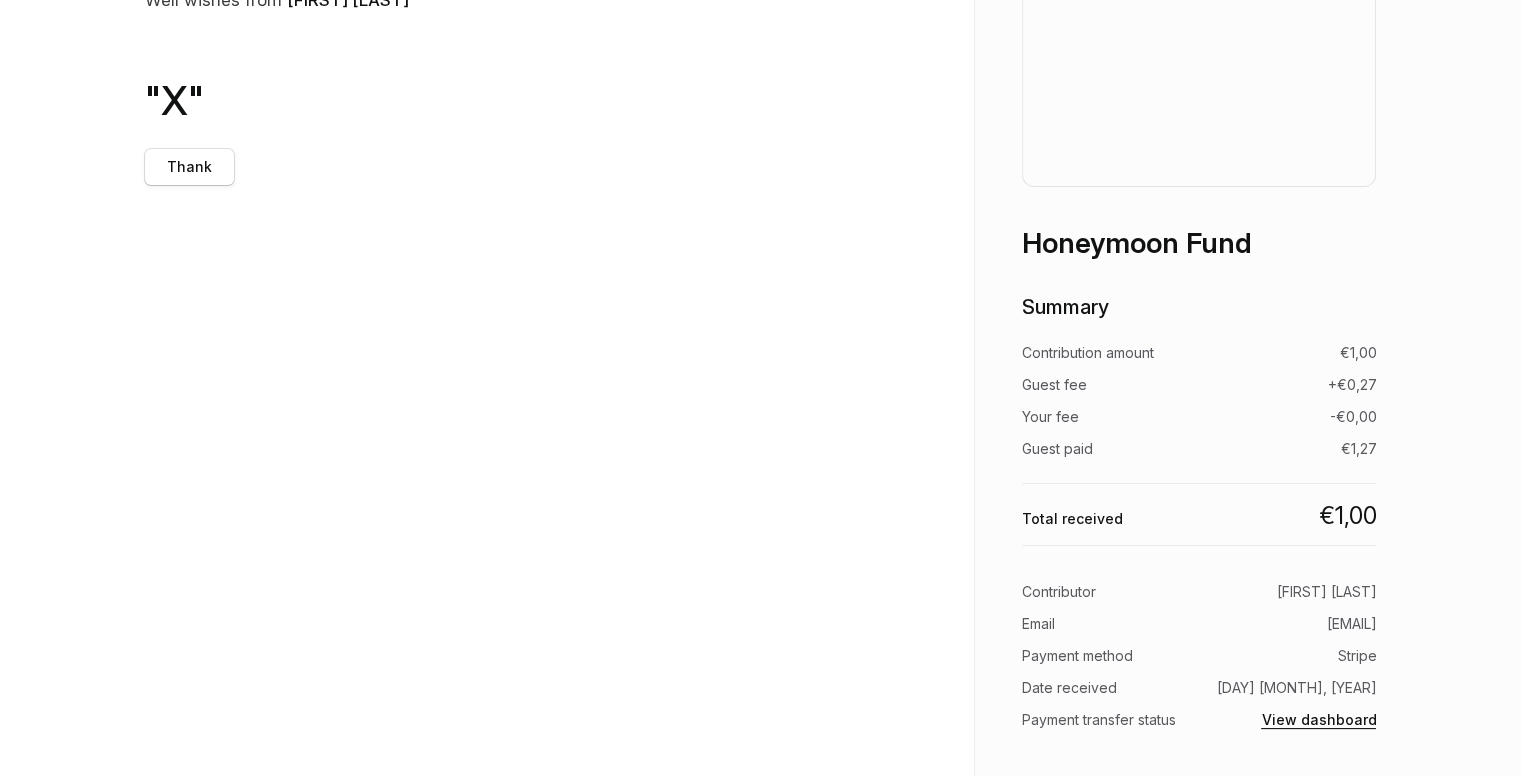 click on "View dashboard" at bounding box center (1318, 720) 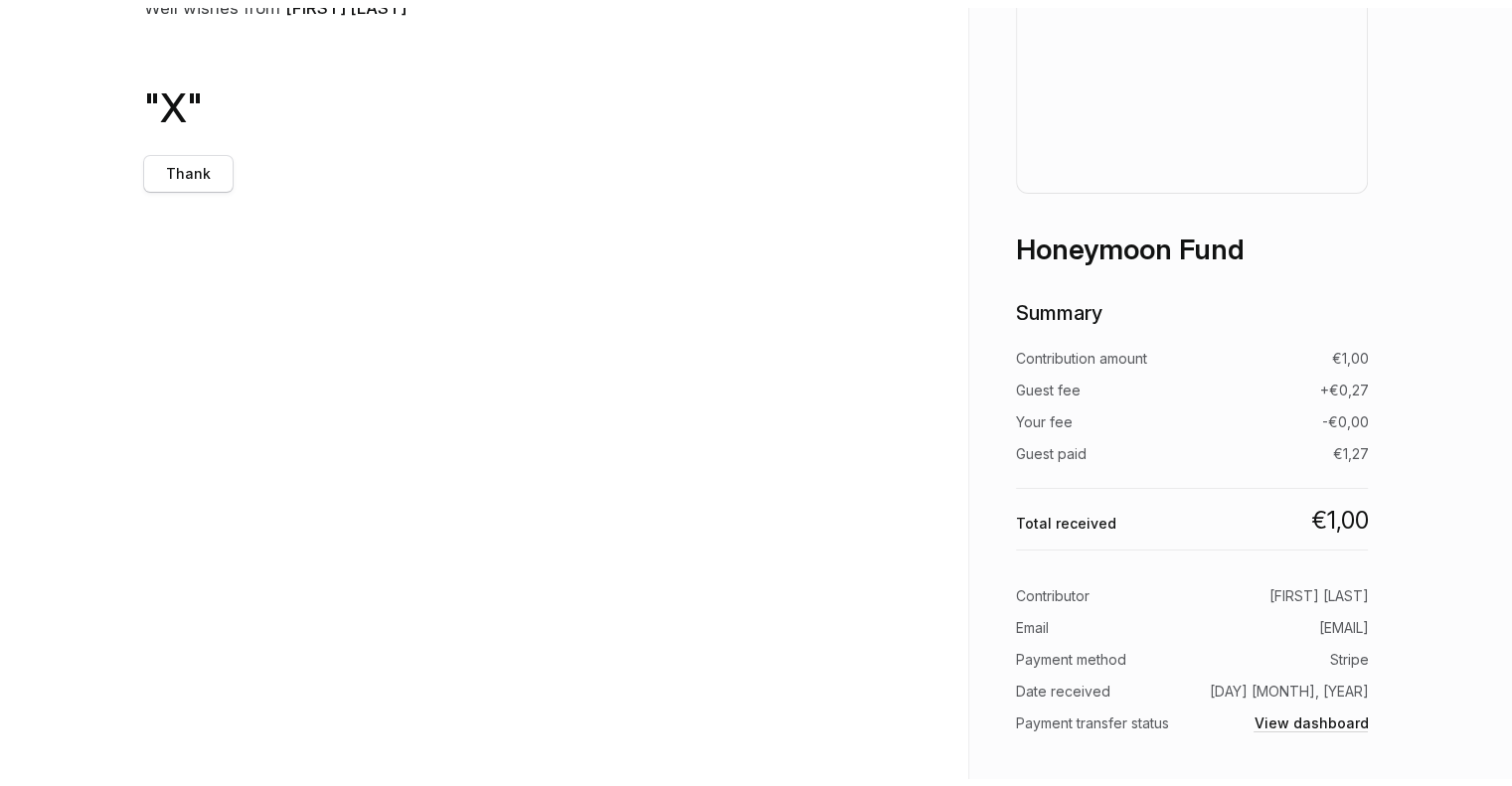 scroll, scrollTop: 0, scrollLeft: 0, axis: both 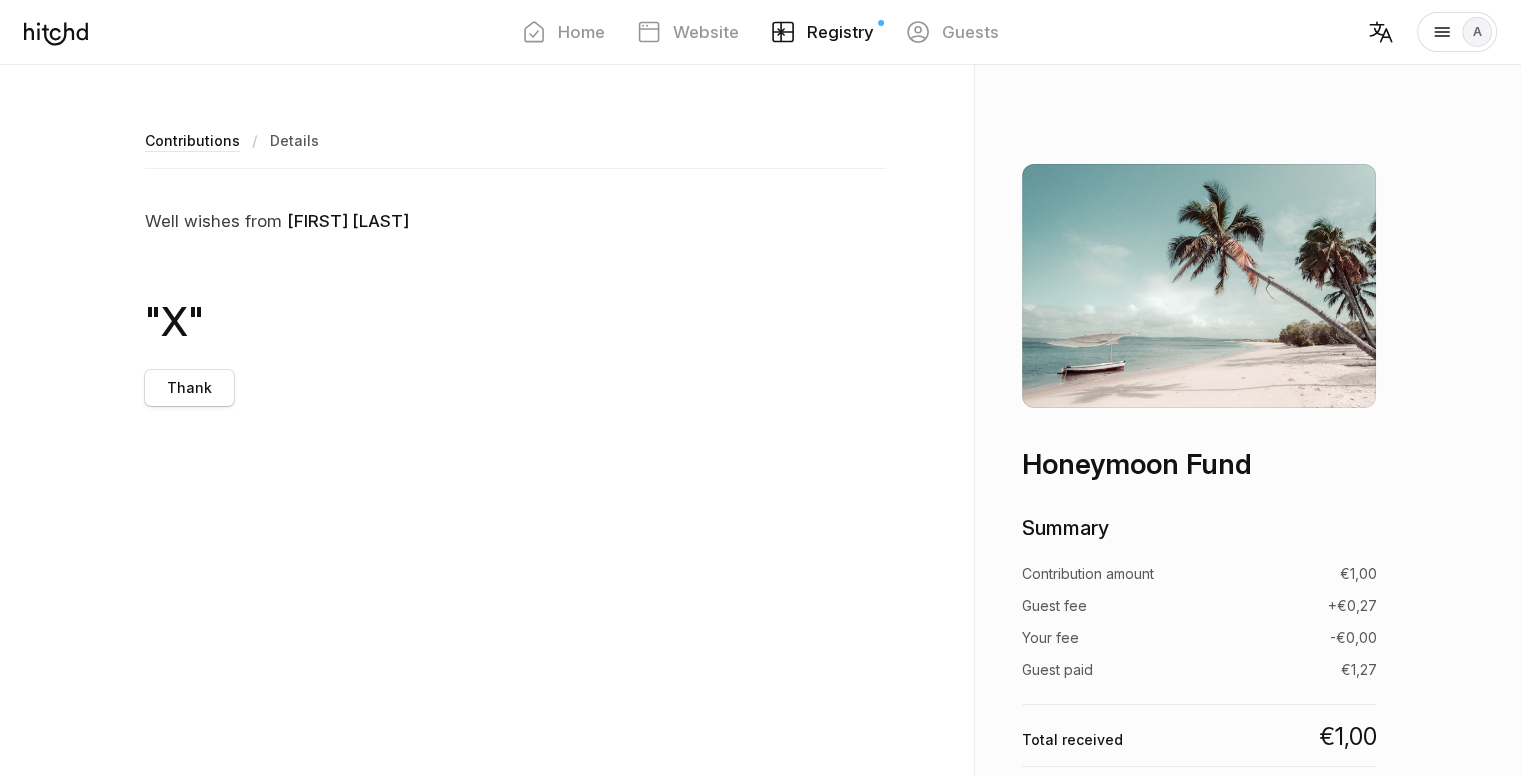 click on "Contributions" at bounding box center [192, 141] 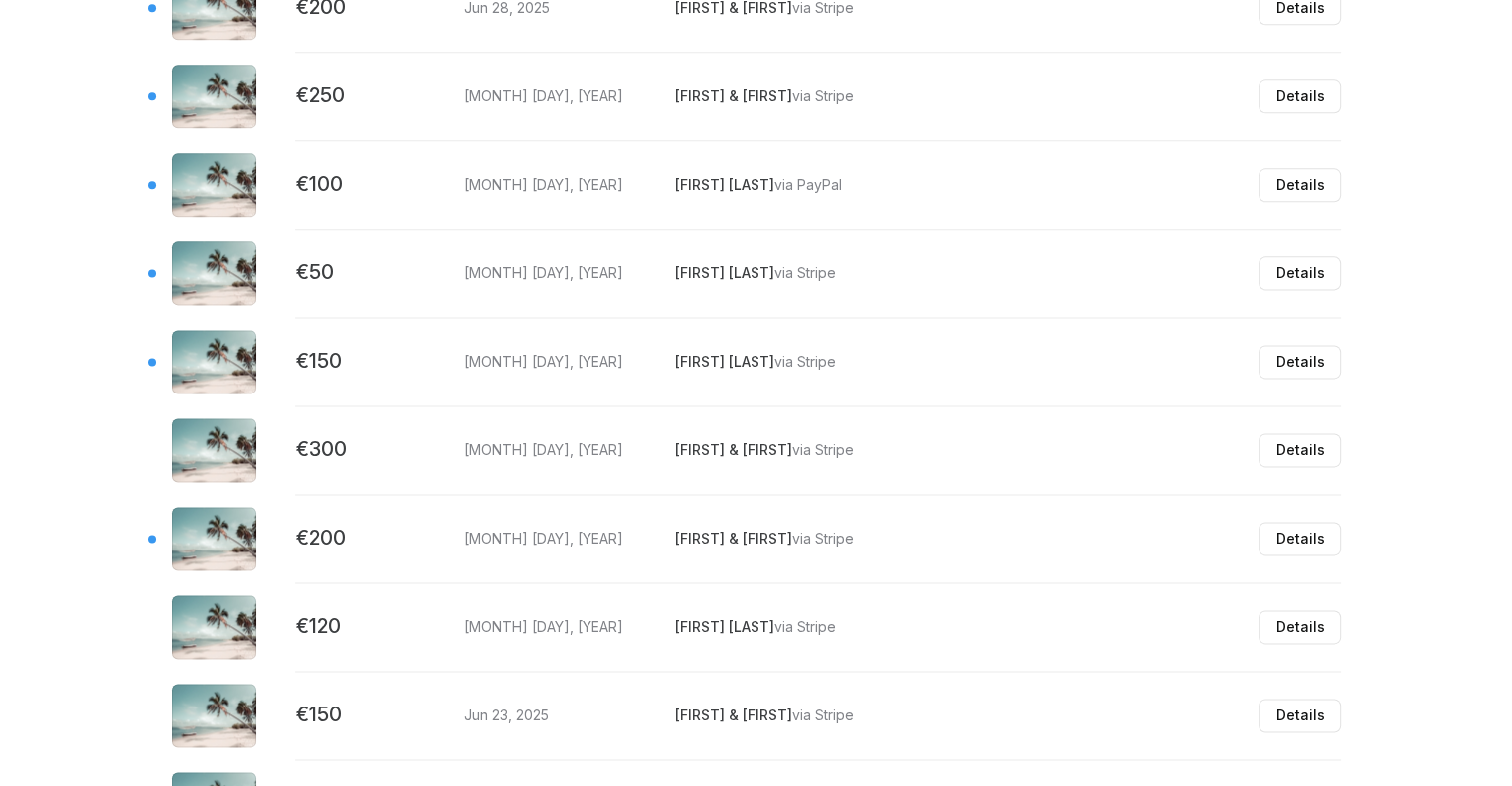 scroll, scrollTop: 2967, scrollLeft: 0, axis: vertical 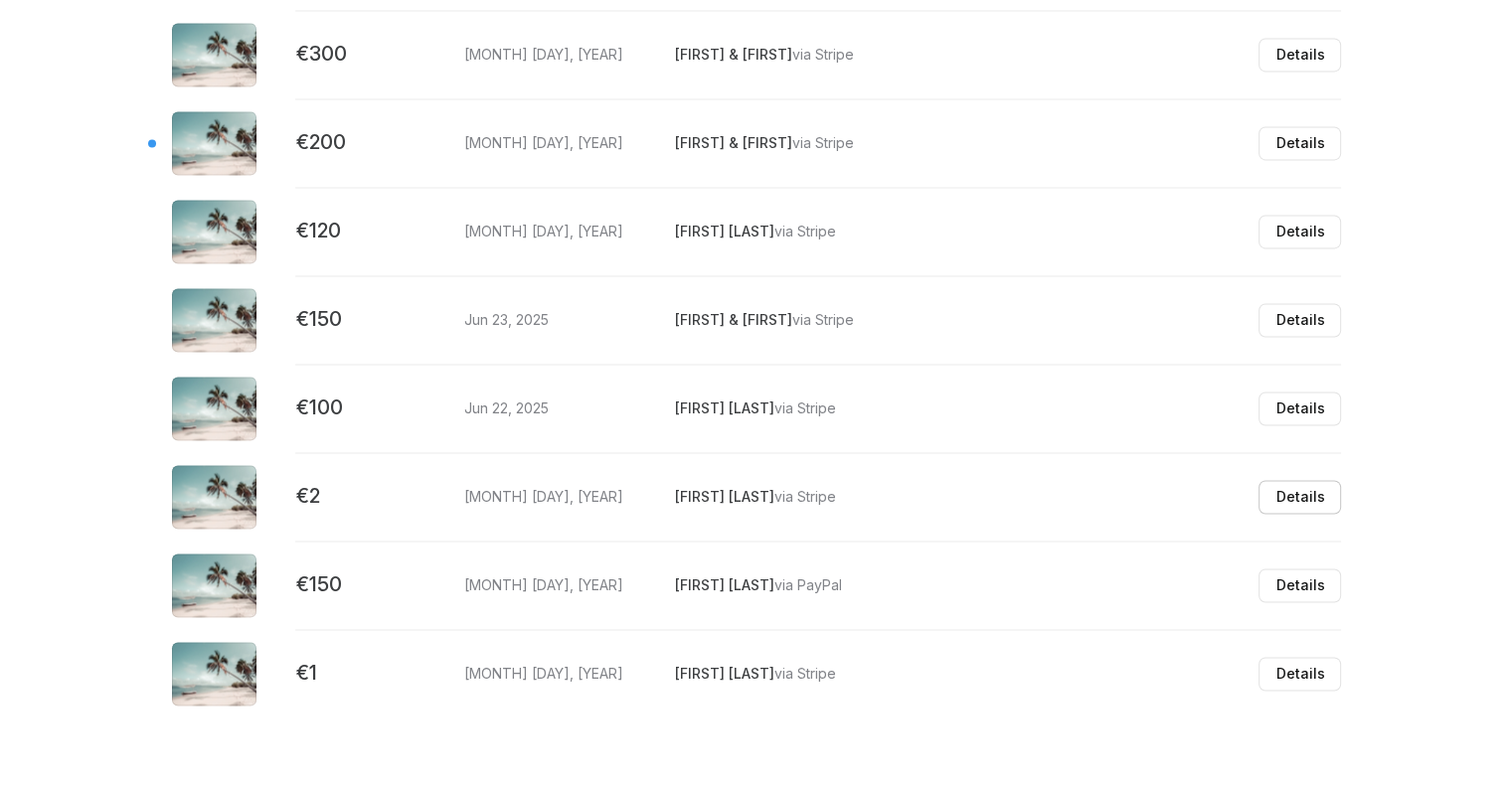 click on "Details" at bounding box center [1299, 497] 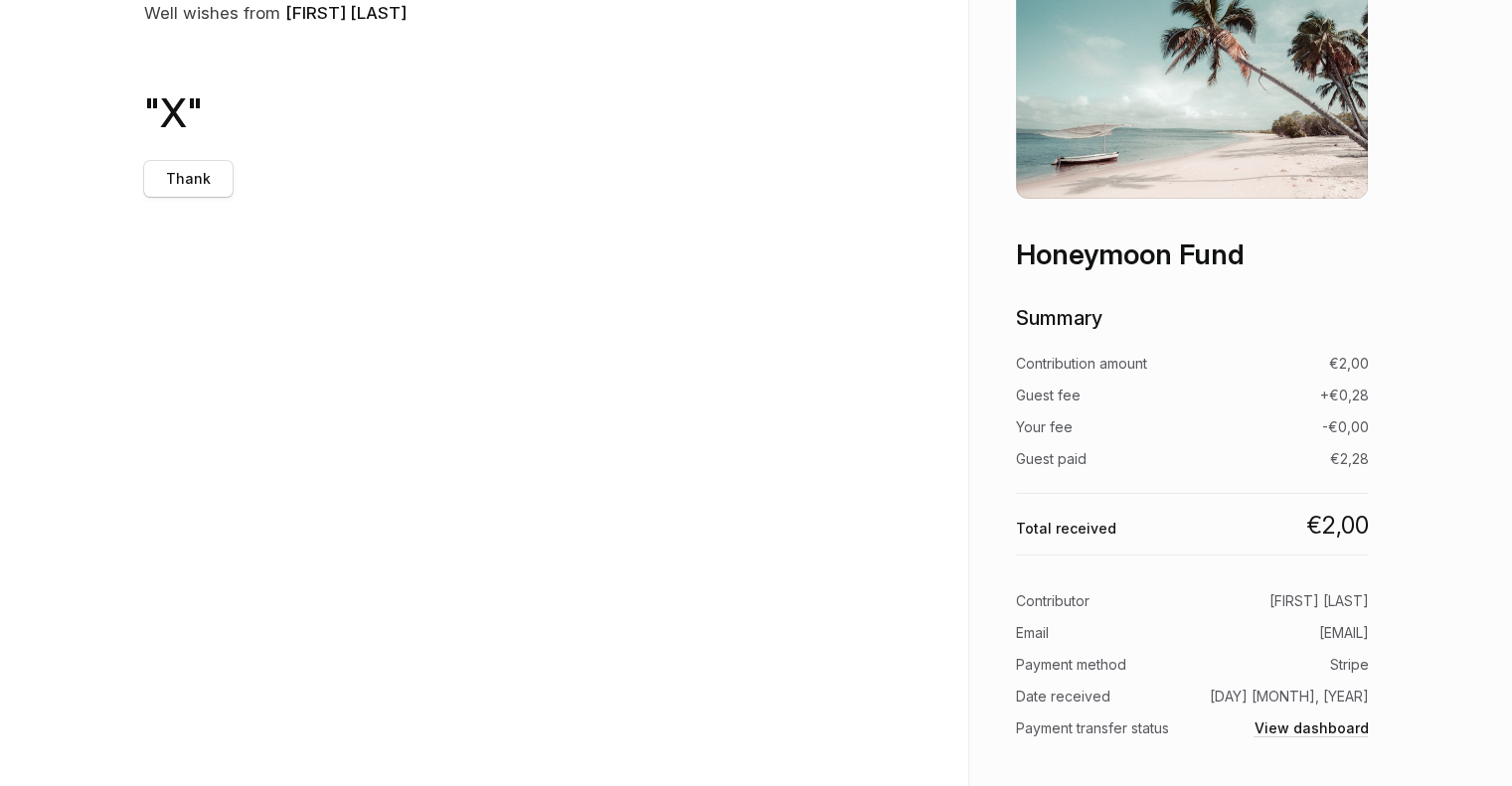 scroll, scrollTop: 0, scrollLeft: 0, axis: both 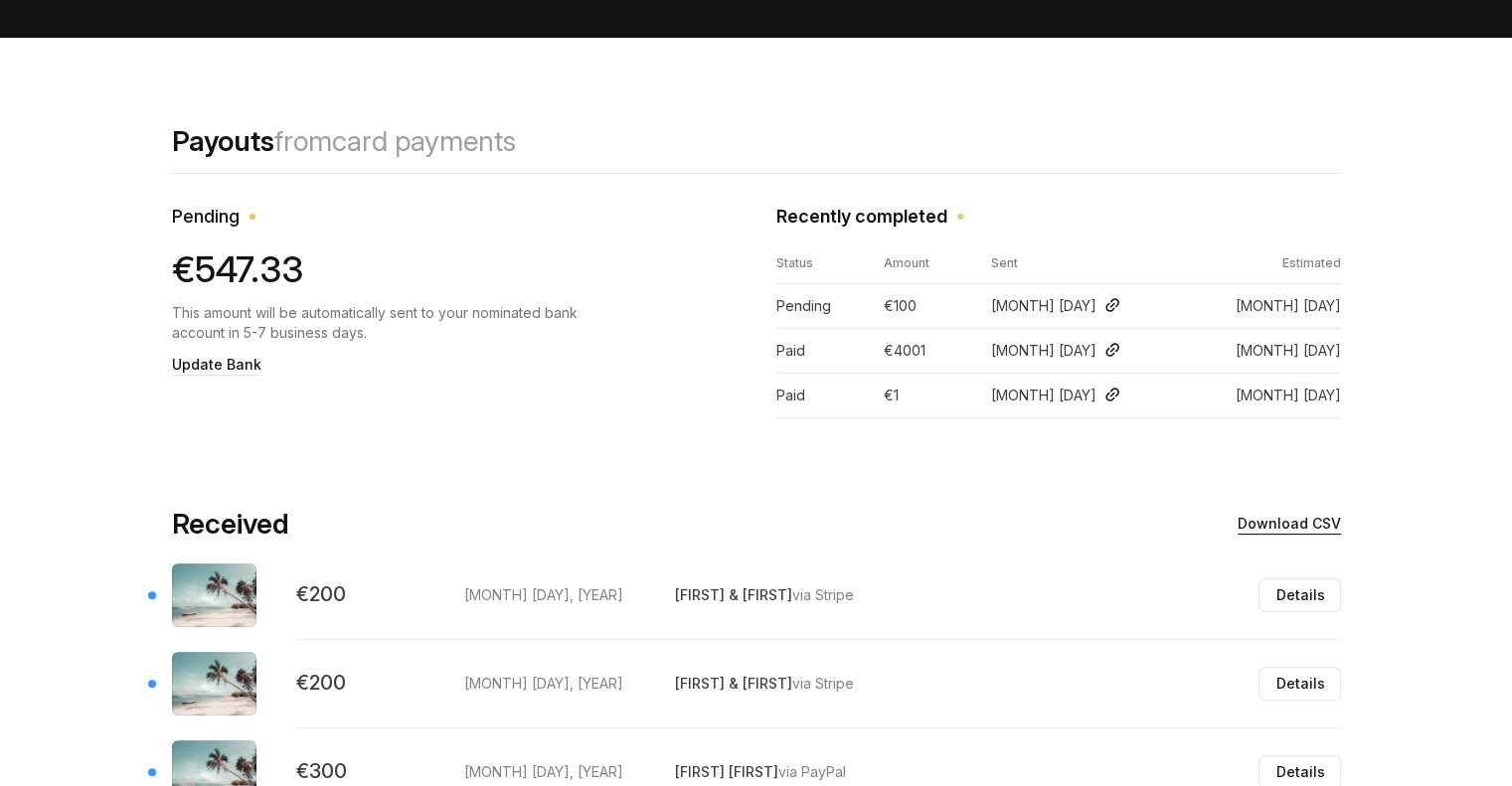 click on "Download CSV" at bounding box center (1289, 524) 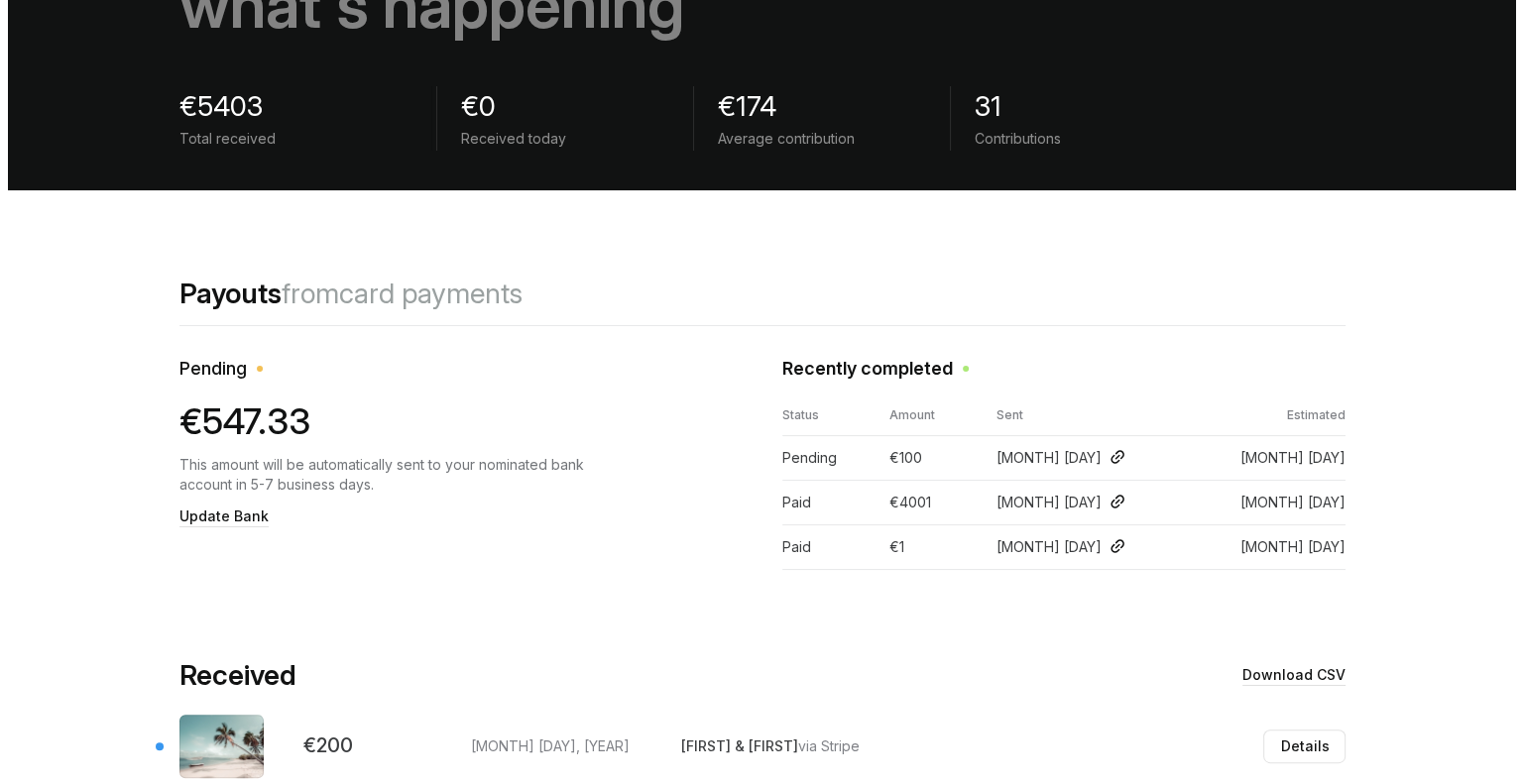 scroll, scrollTop: 0, scrollLeft: 0, axis: both 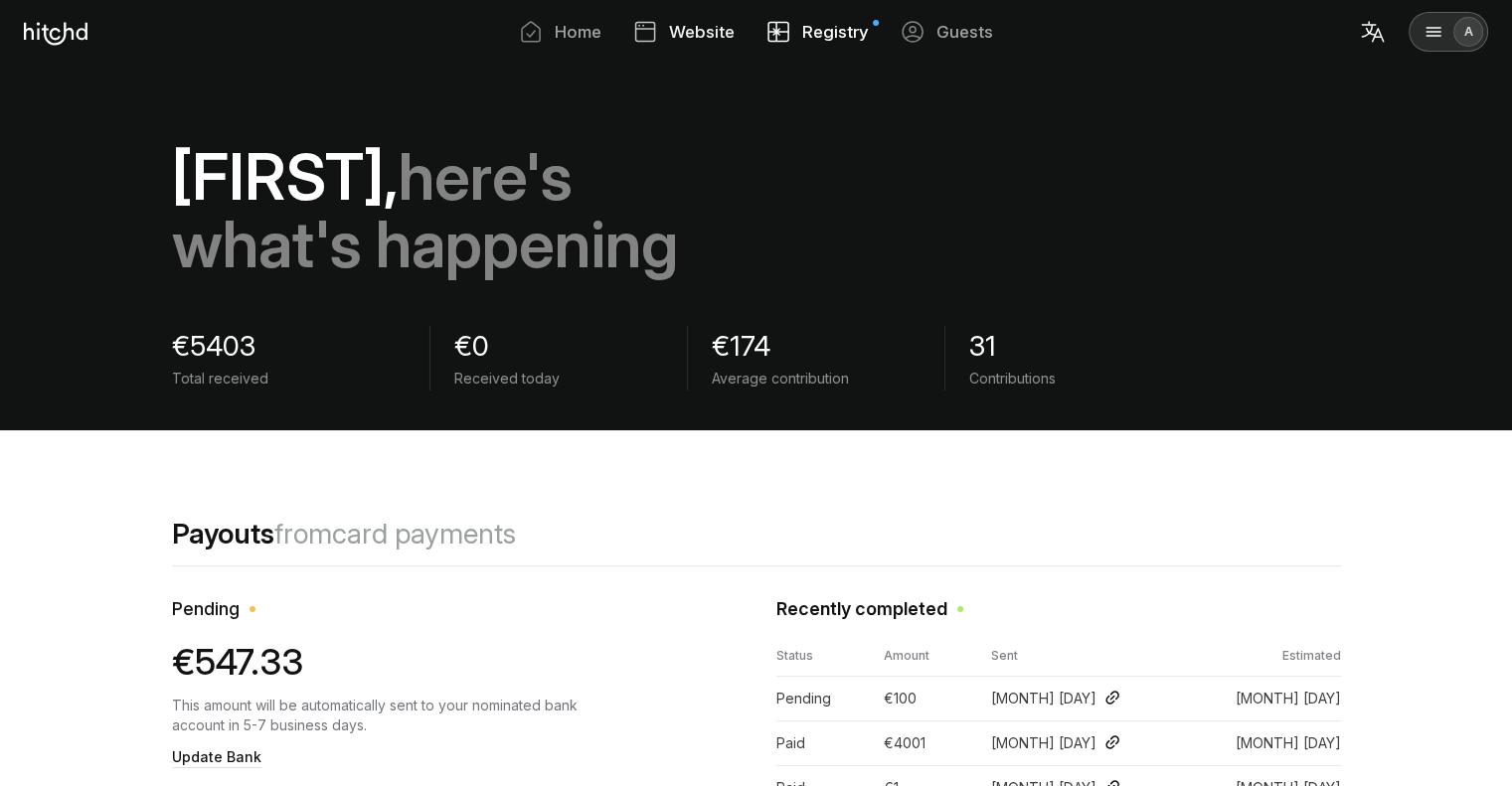 click on "Website" at bounding box center [702, 32] 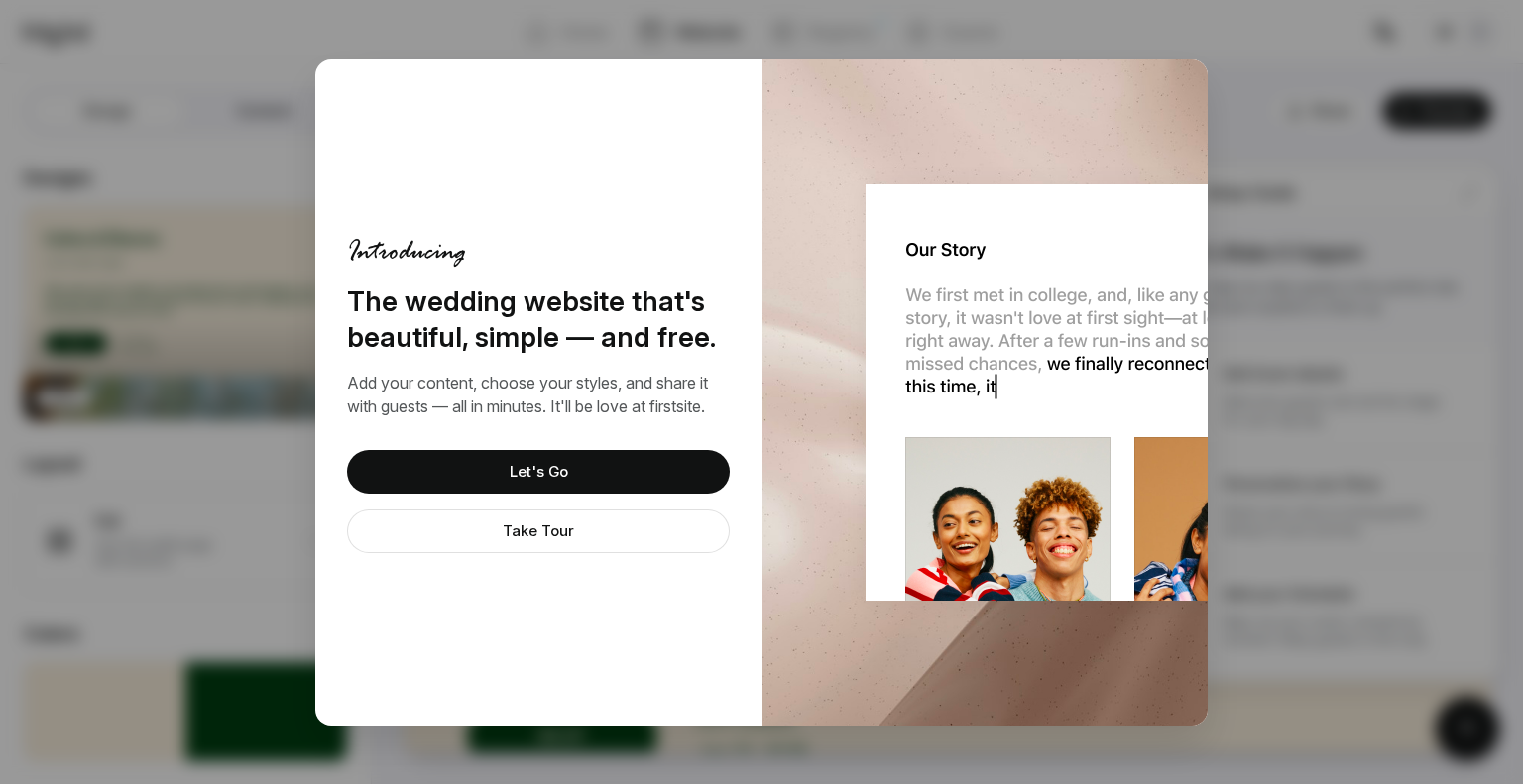 drag, startPoint x: 1363, startPoint y: 431, endPoint x: 1238, endPoint y: 395, distance: 130.08074 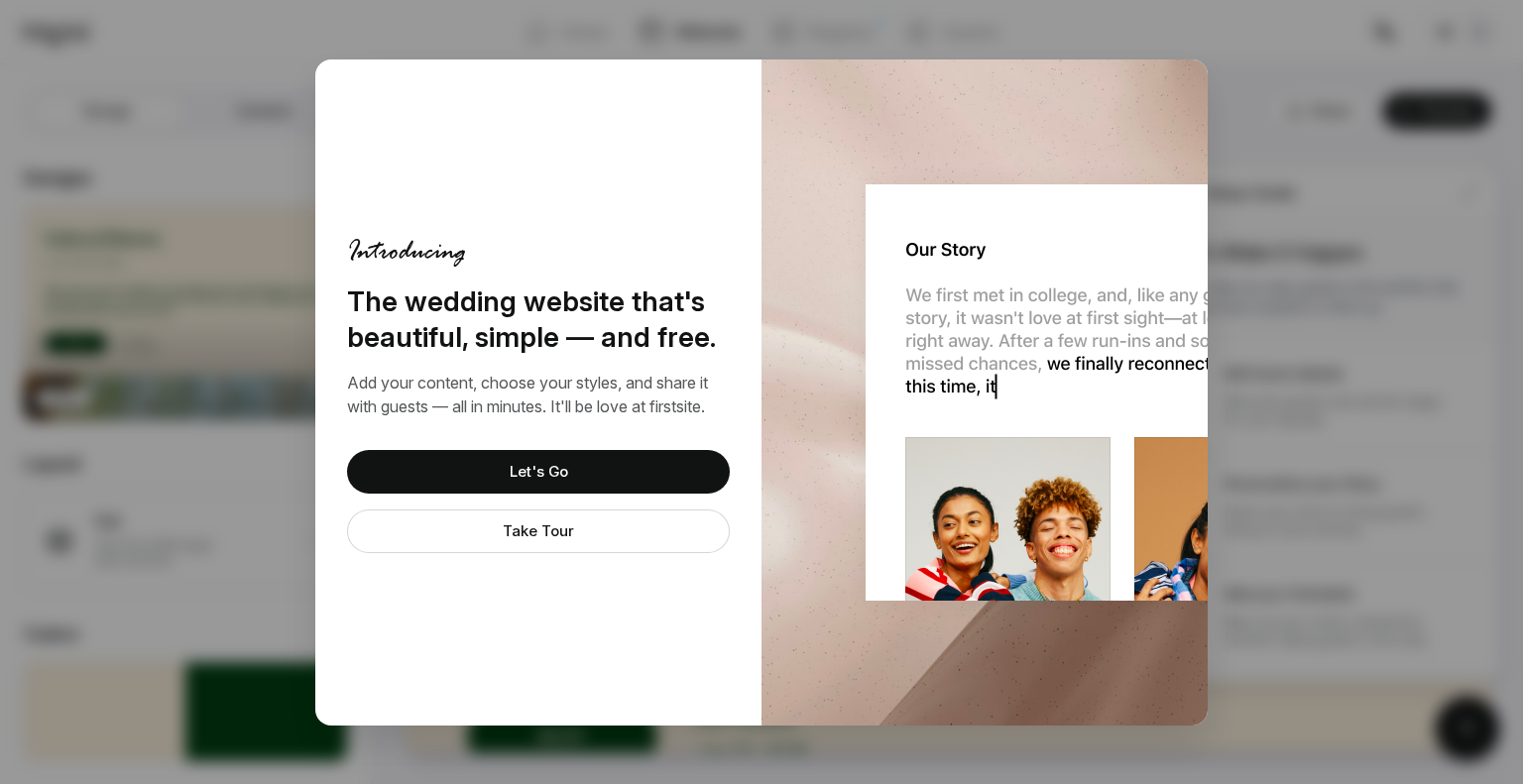 click on "Take Tour" at bounding box center (538, 531) 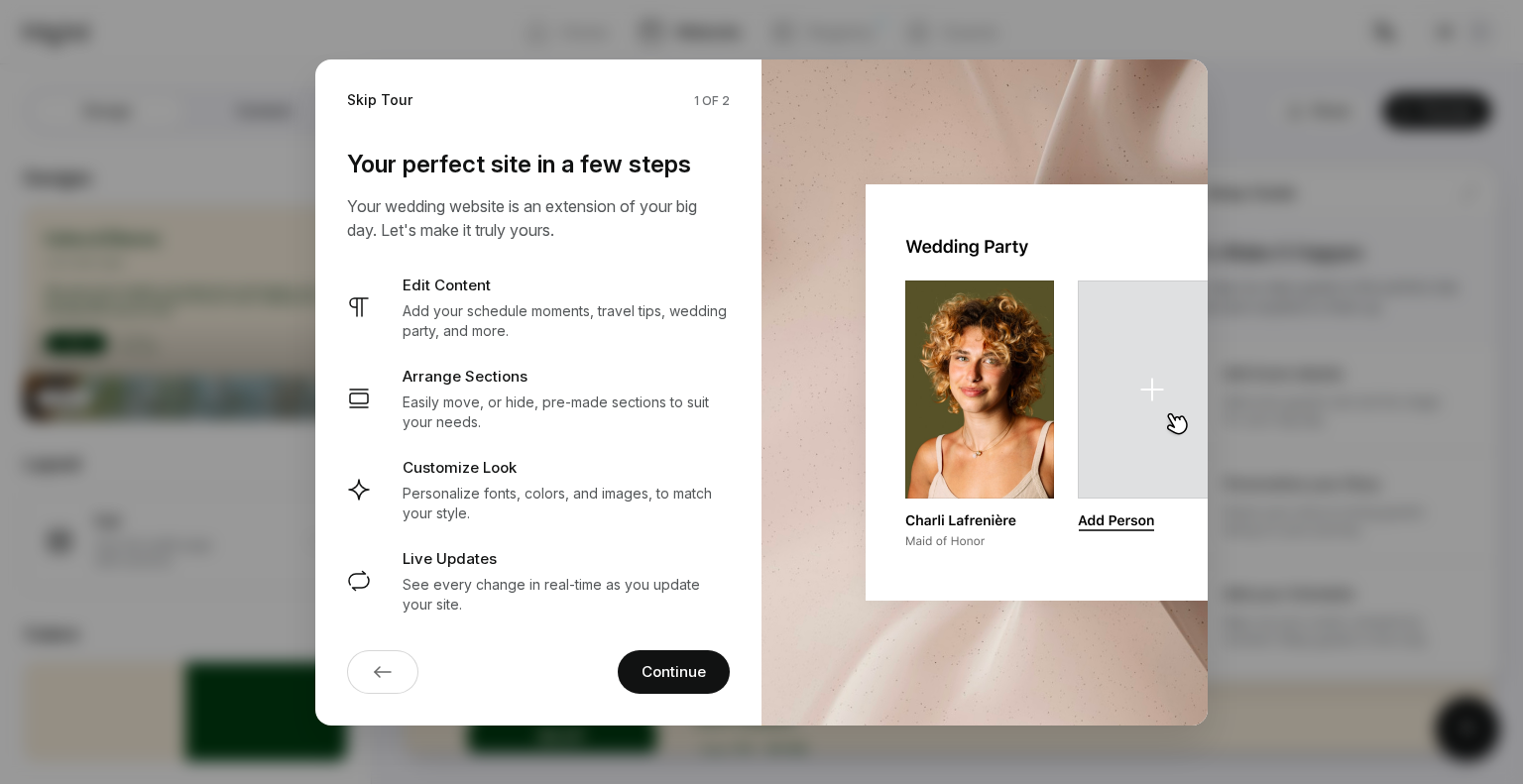 click on "Skip Tour" at bounding box center [380, 100] 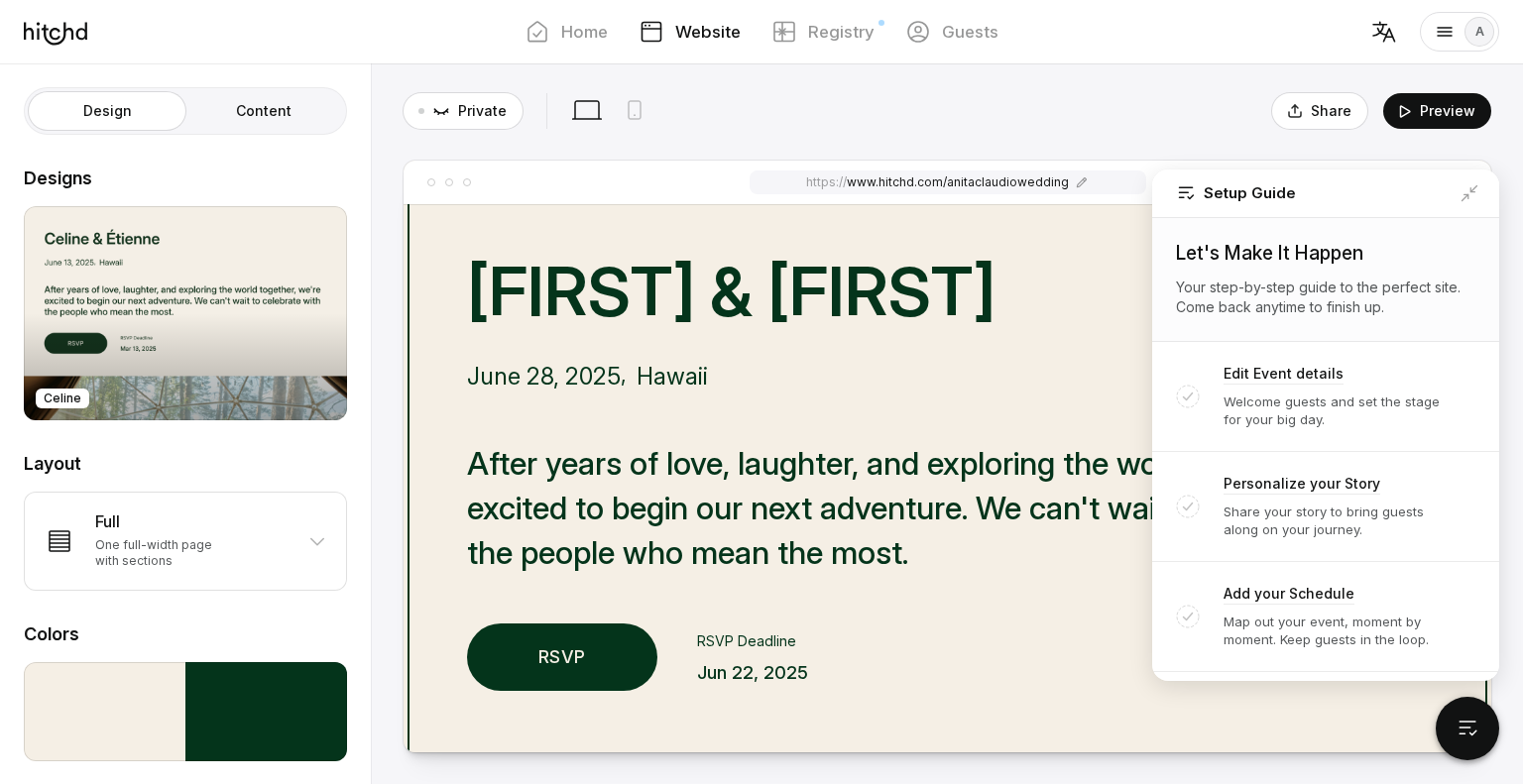 scroll, scrollTop: 79, scrollLeft: 0, axis: vertical 